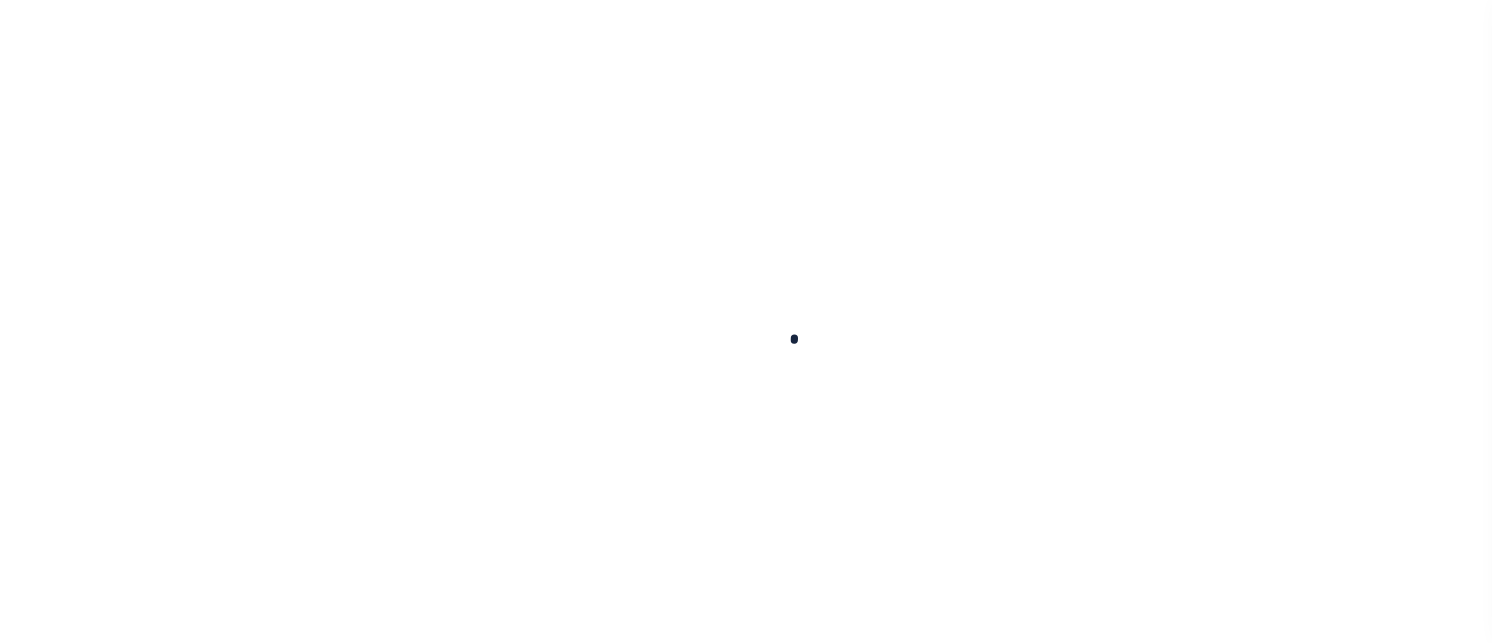 scroll, scrollTop: 0, scrollLeft: 0, axis: both 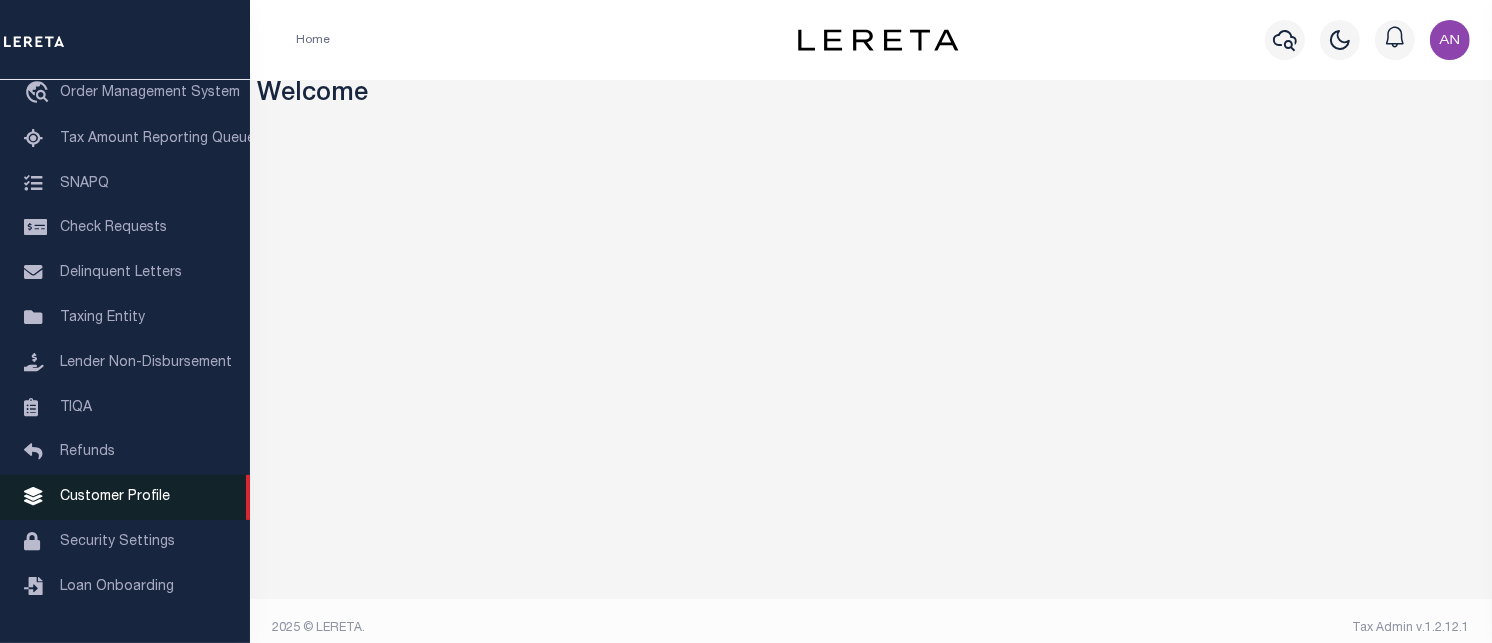 click on "Customer Profile" at bounding box center [115, 497] 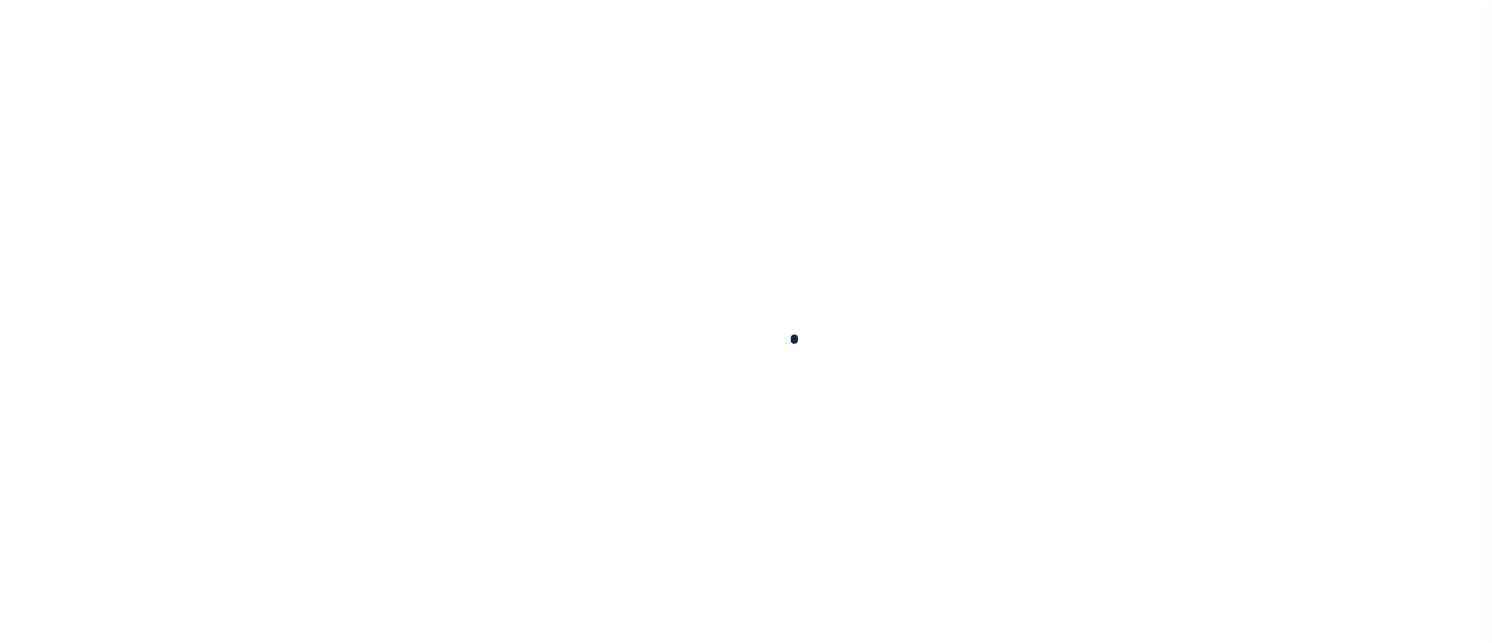 scroll, scrollTop: 0, scrollLeft: 0, axis: both 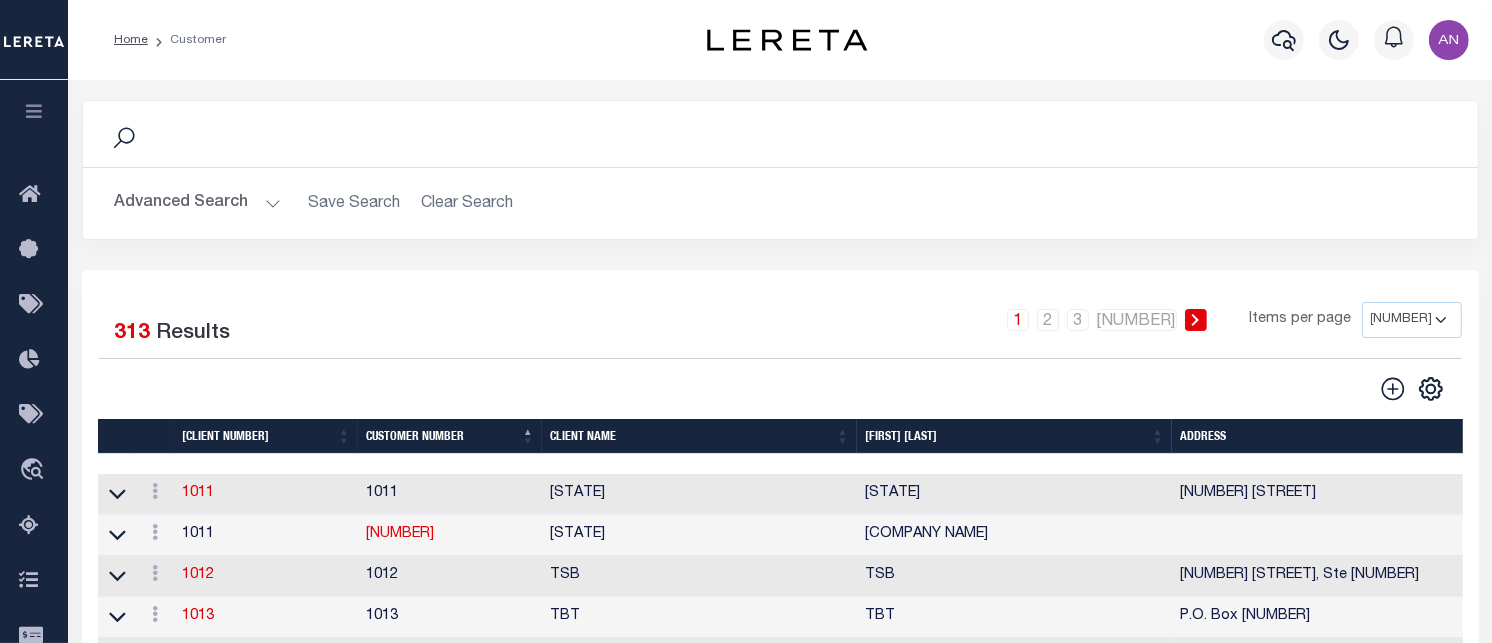 click on "Advanced Search" at bounding box center [198, 203] 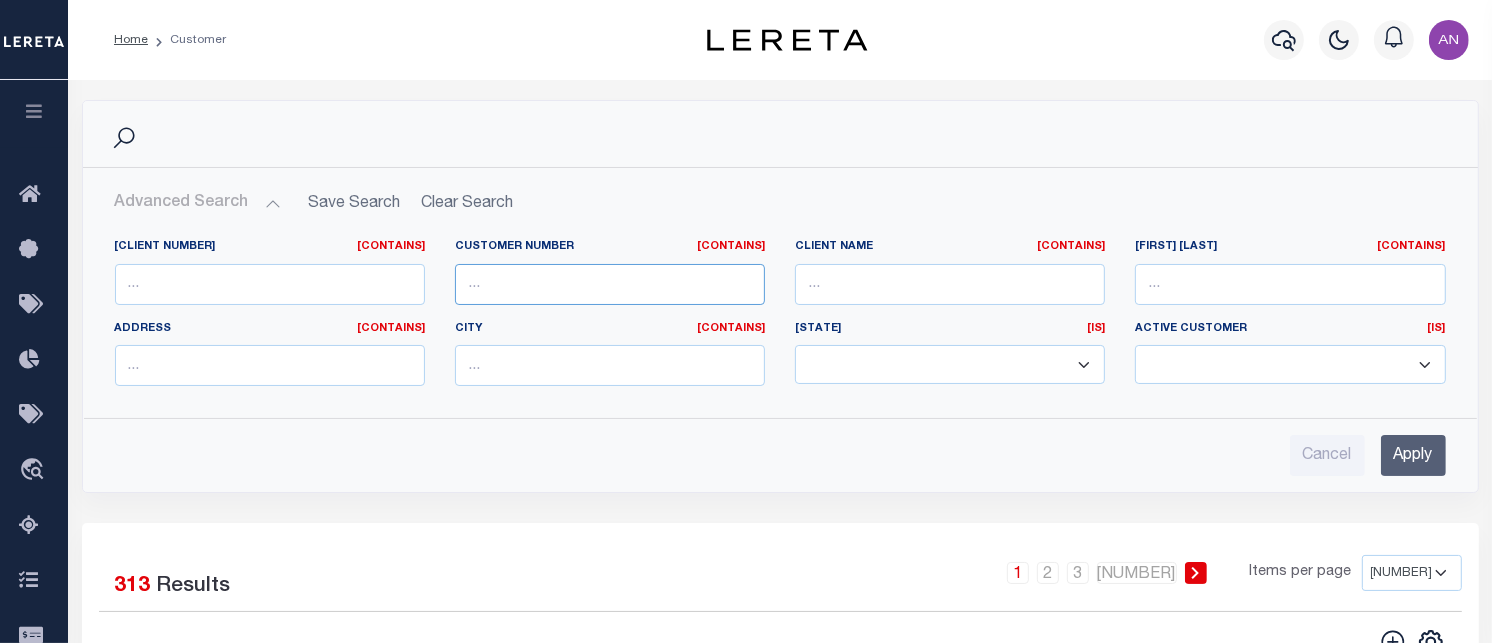 click at bounding box center [610, 284] 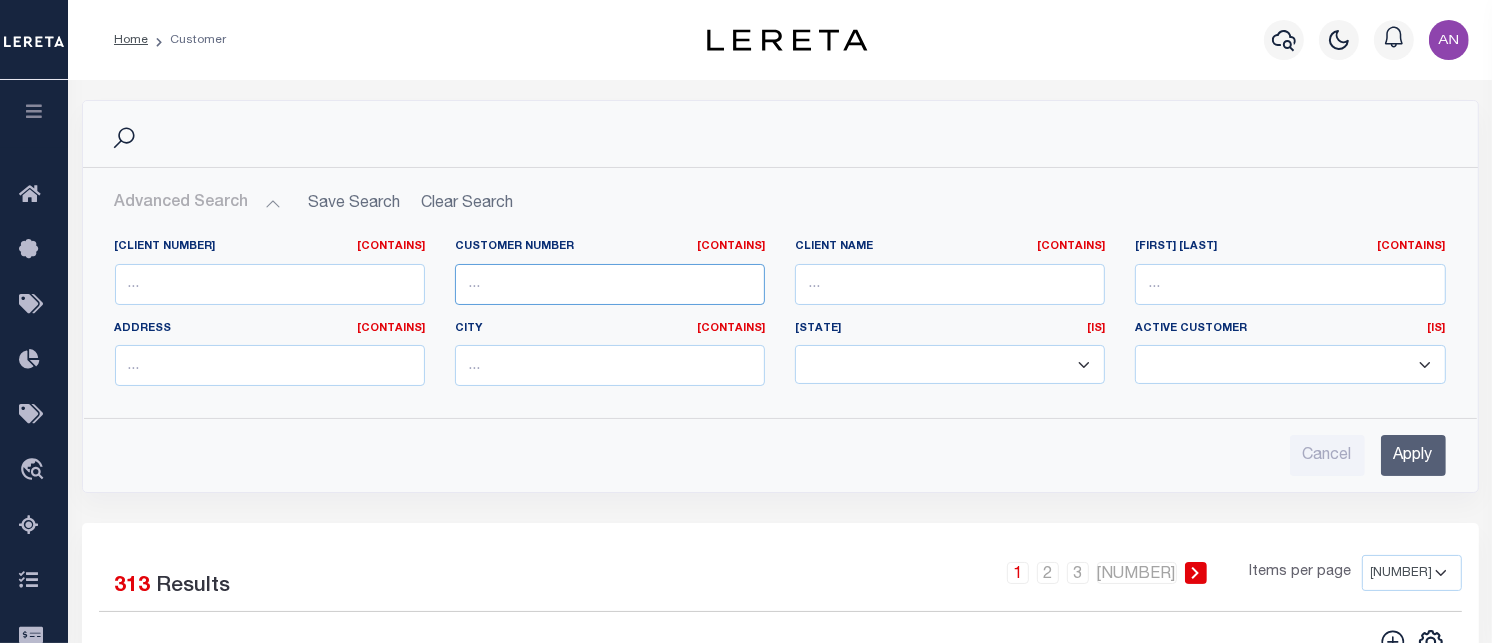 click at bounding box center [610, 284] 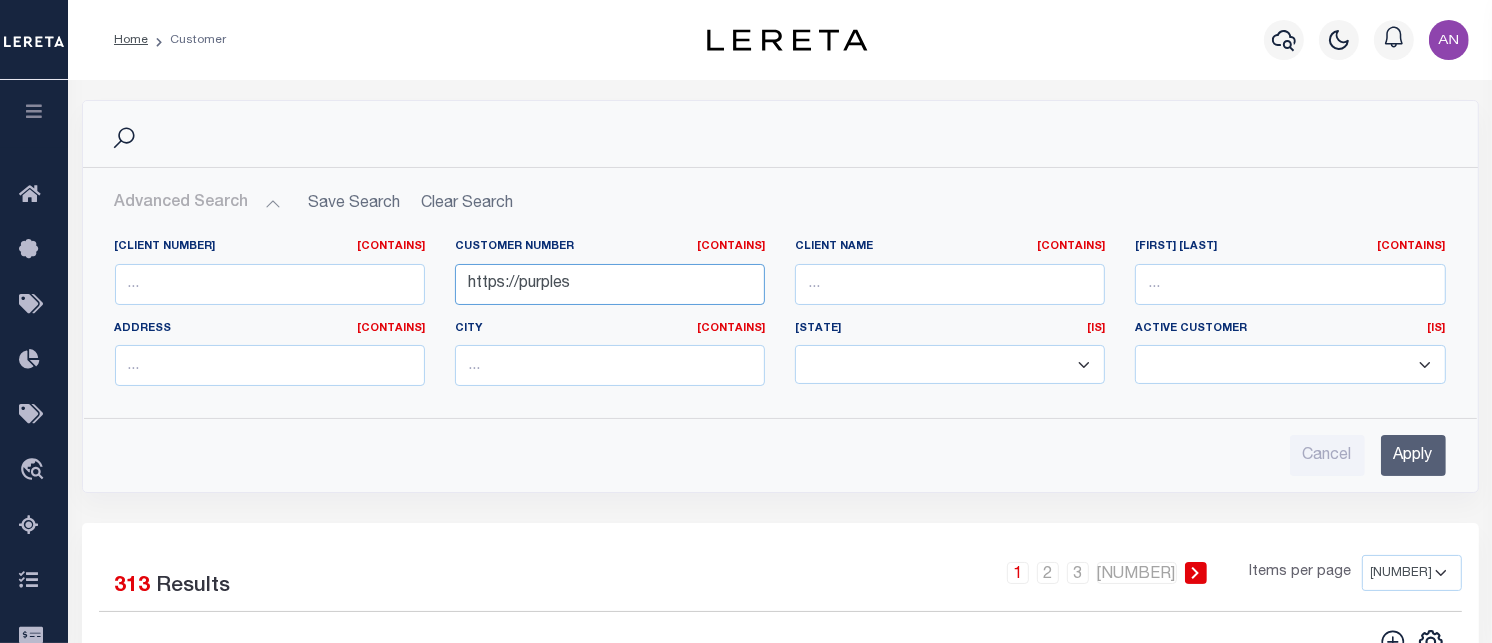 click on "https://purples" at bounding box center (610, 284) 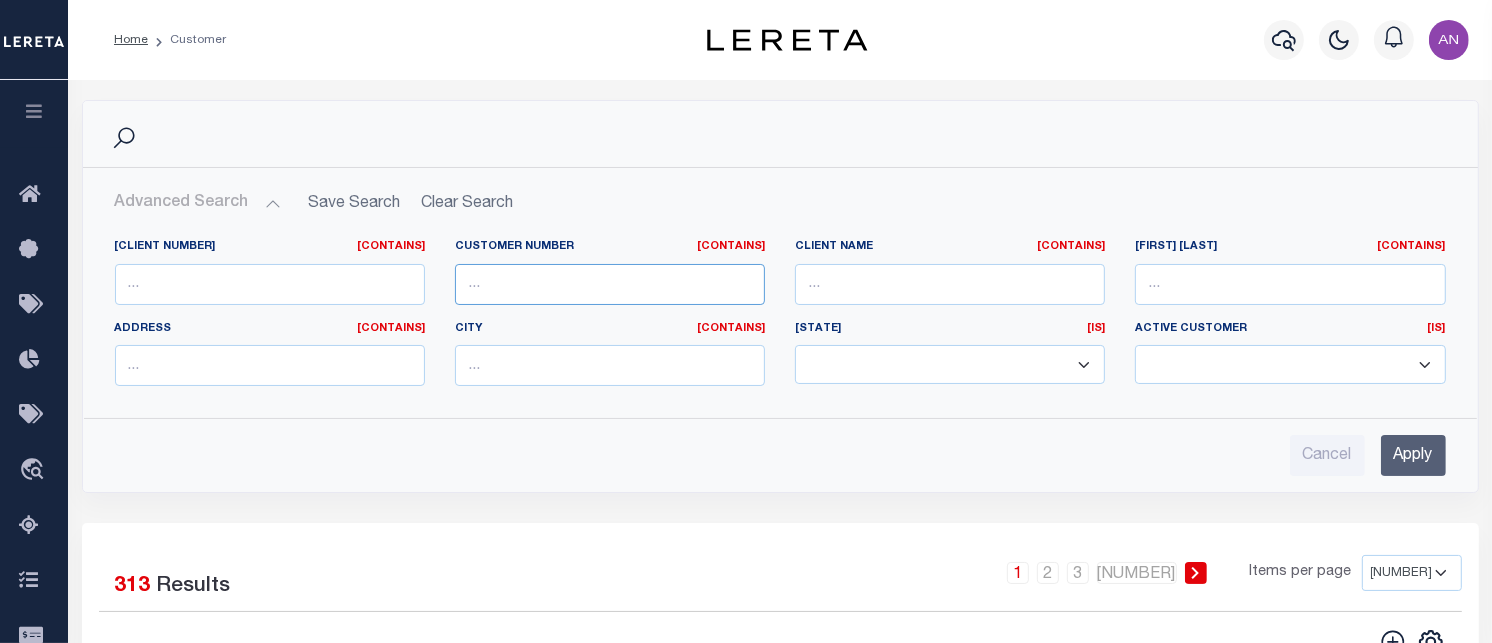 click at bounding box center (610, 284) 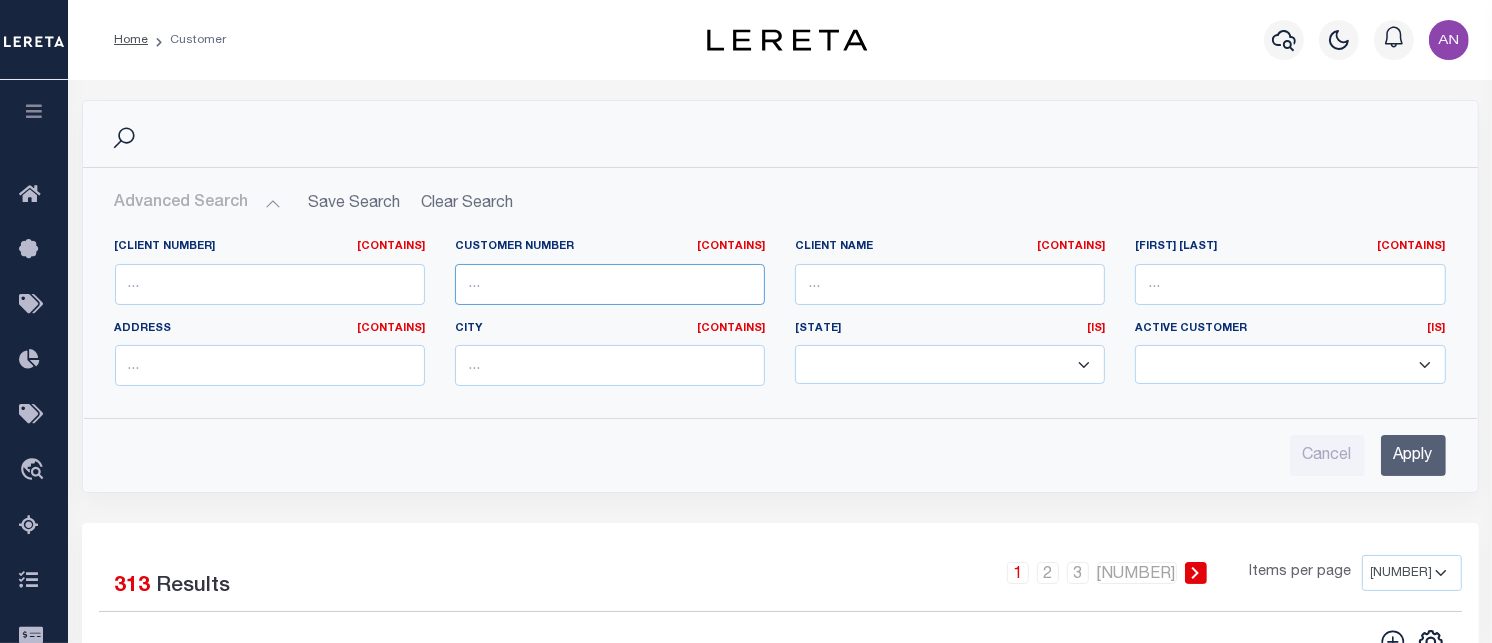 click at bounding box center (610, 284) 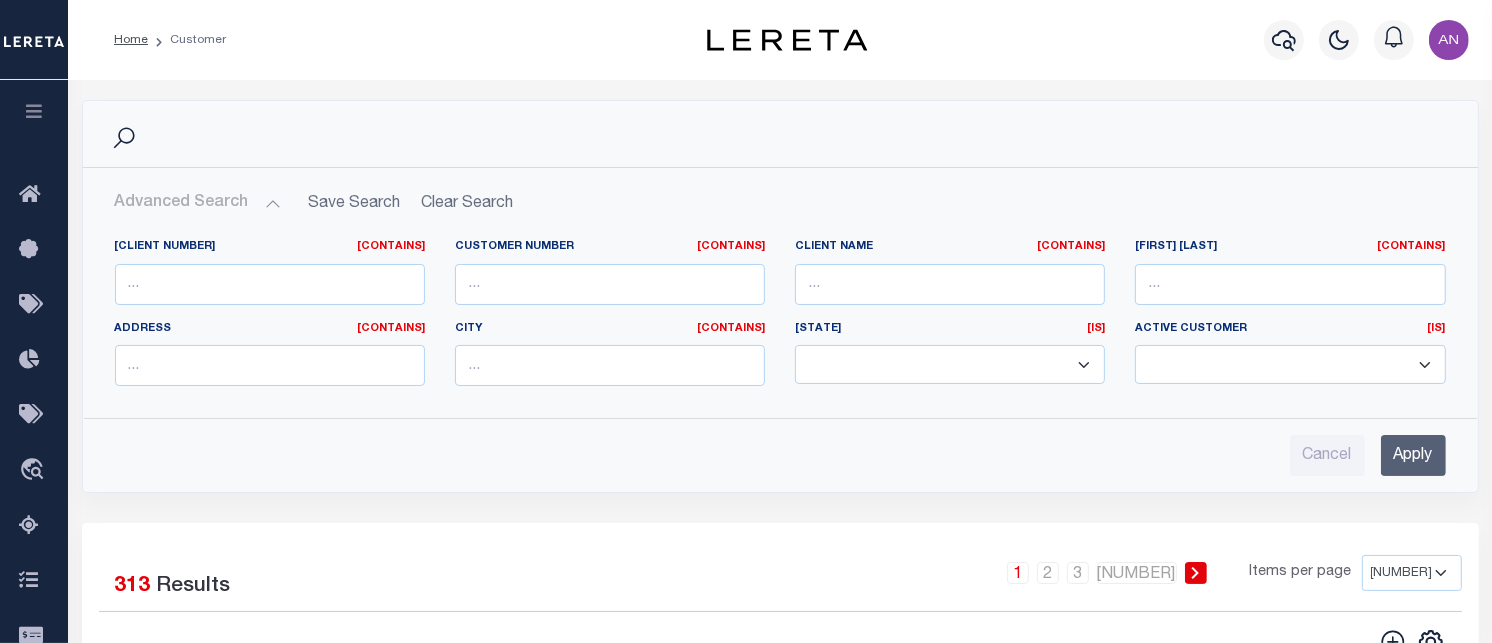 drag, startPoint x: 468, startPoint y: 284, endPoint x: 500, endPoint y: 186, distance: 103.09219 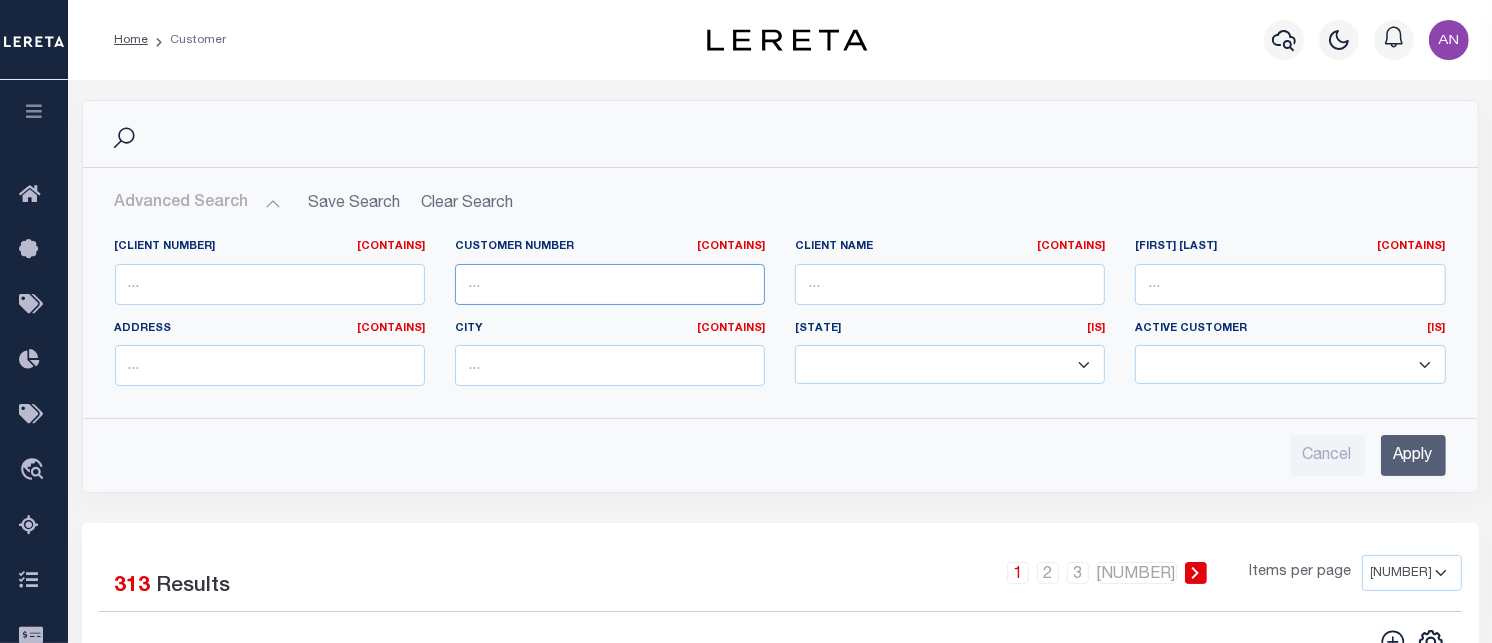 click at bounding box center [610, 284] 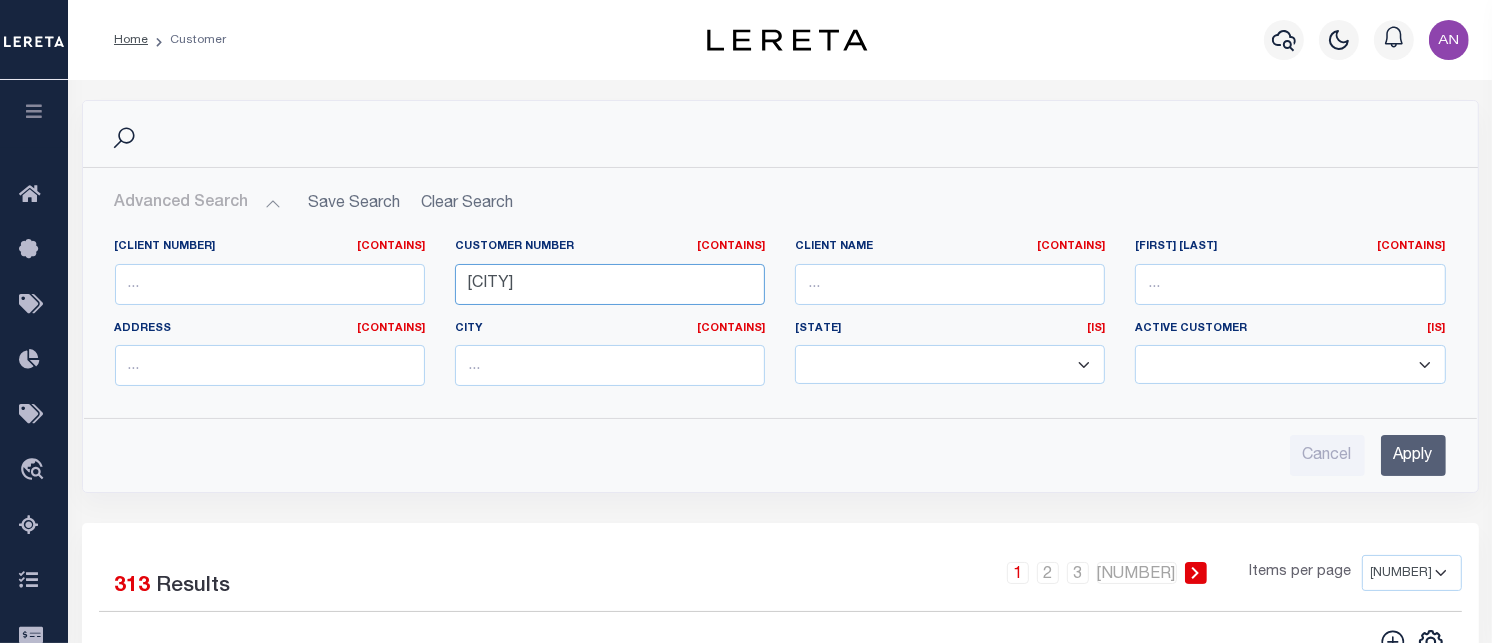 type on "[CITY]" 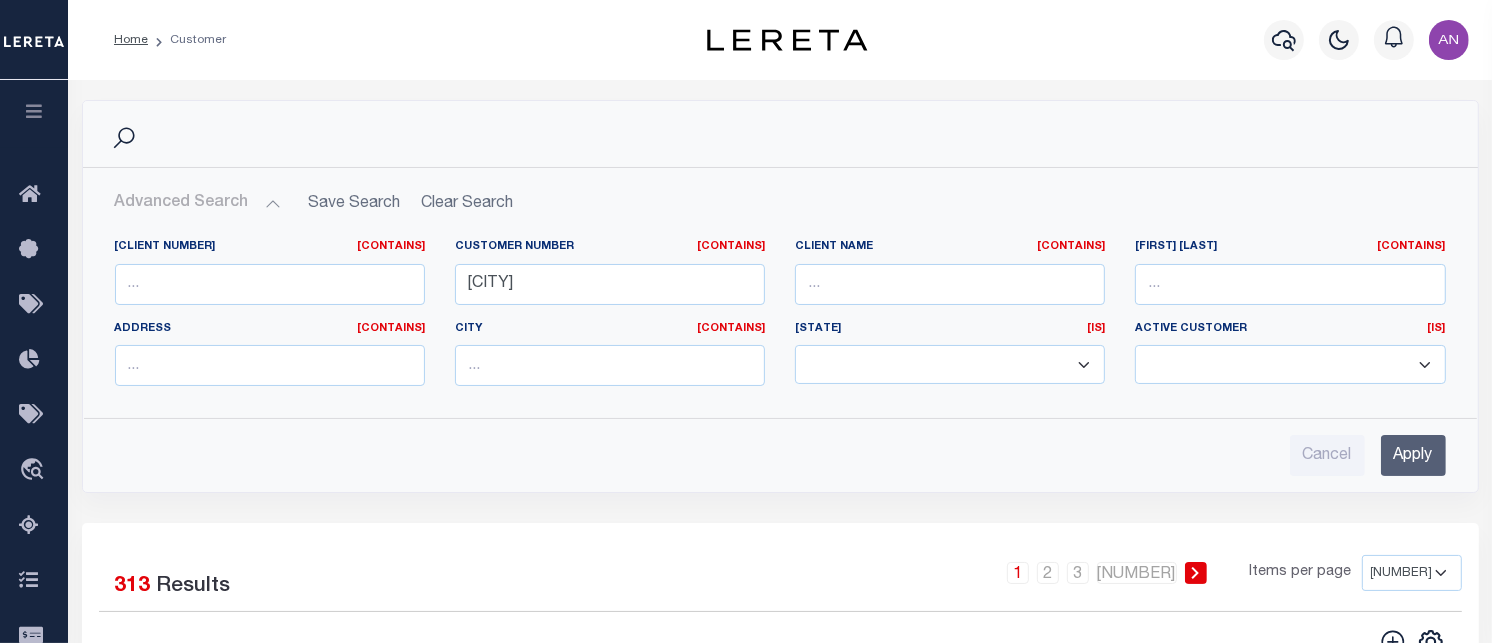 click on "Apply" at bounding box center [1413, 455] 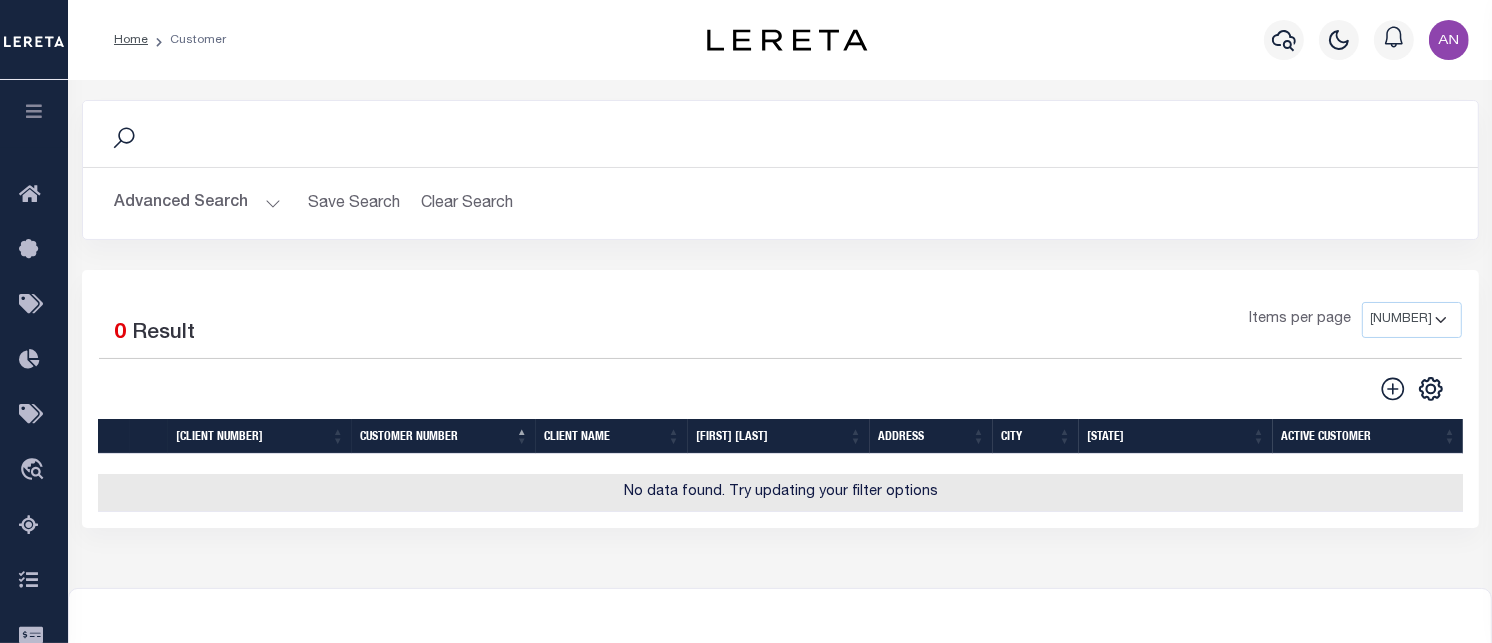 click on "Advanced Search" at bounding box center (198, 203) 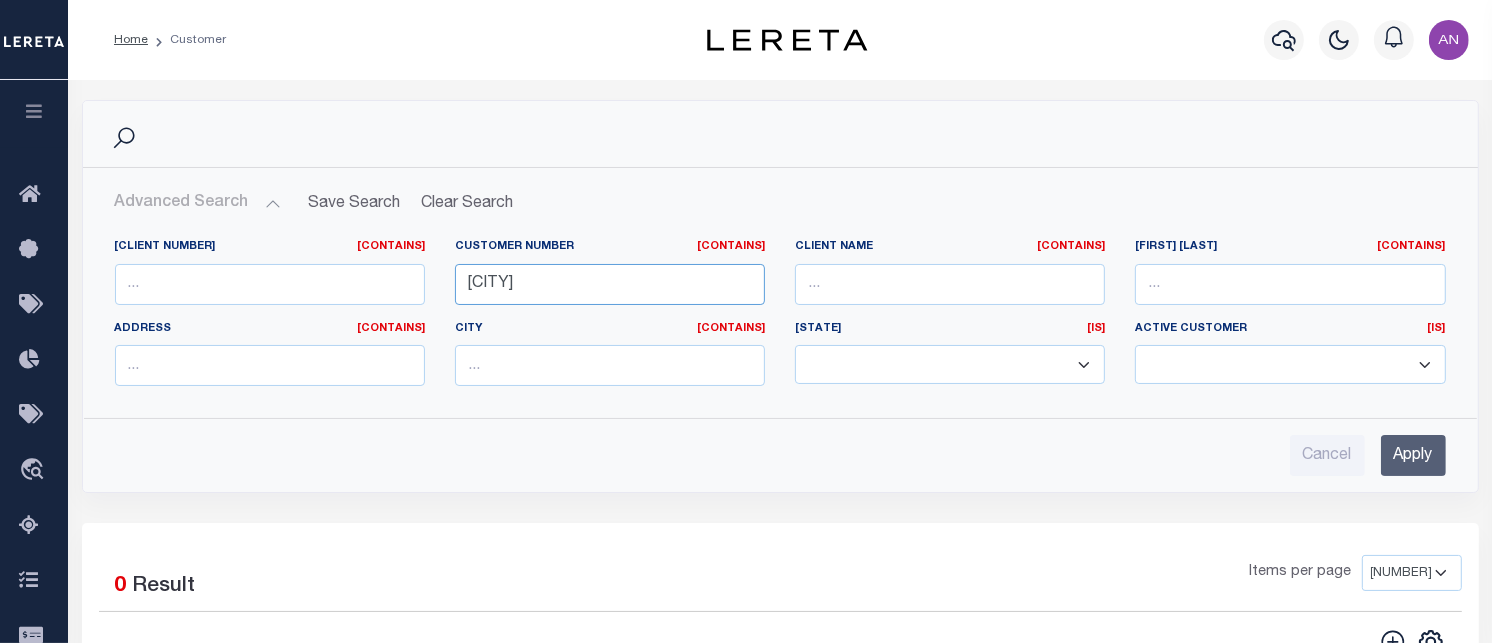 click on "[CITY]" at bounding box center (610, 284) 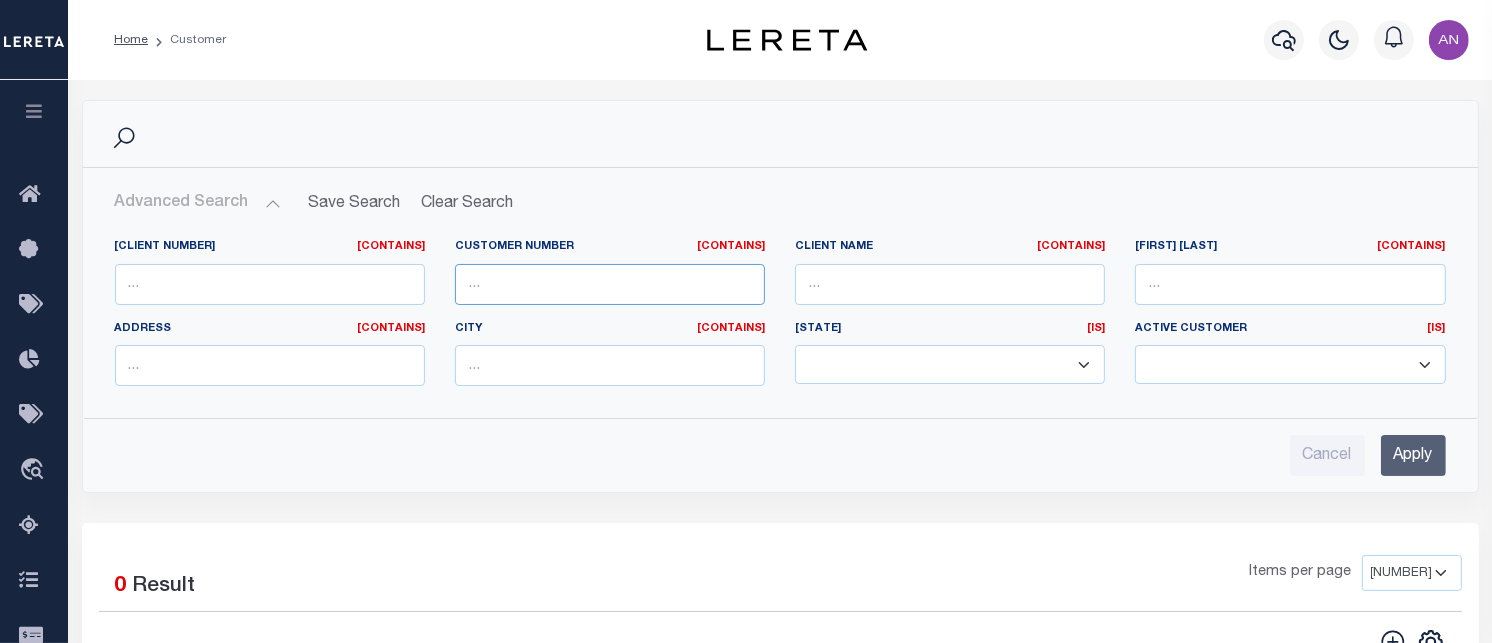 type 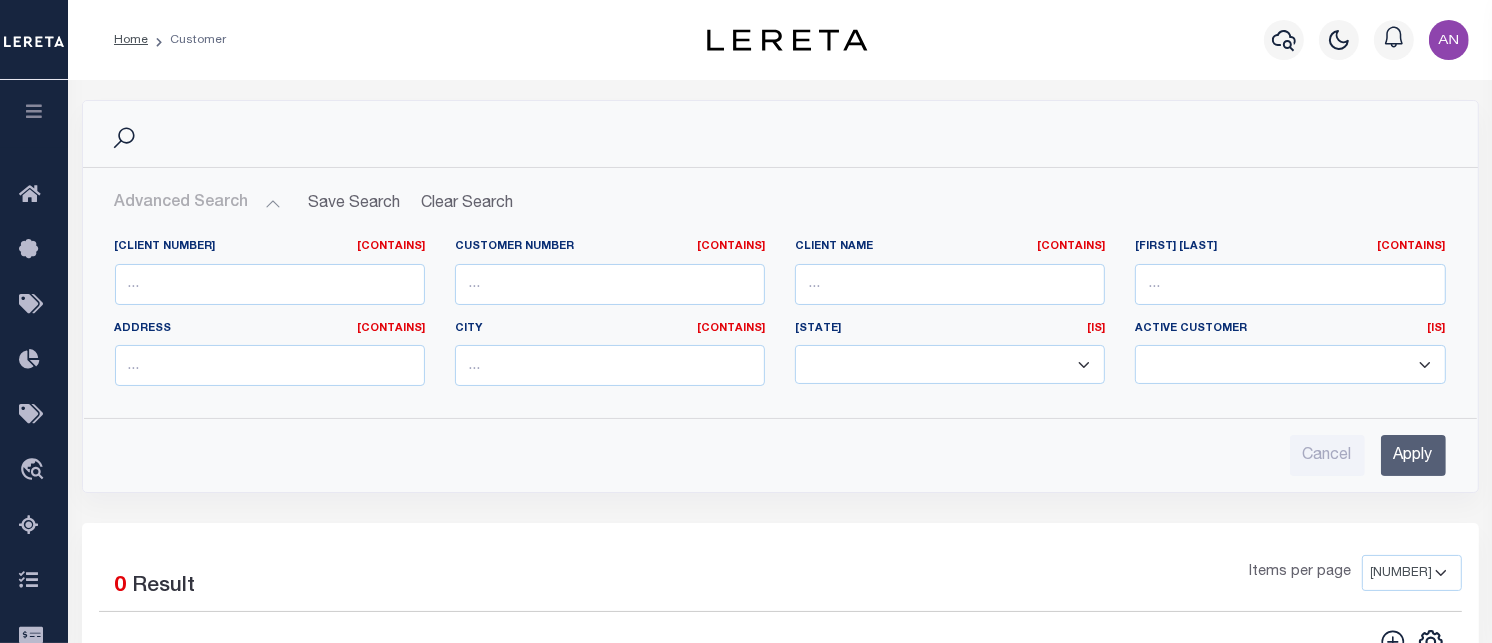 click on "[CLIENT NAME]
Contains
Contains Is" at bounding box center [950, 280] 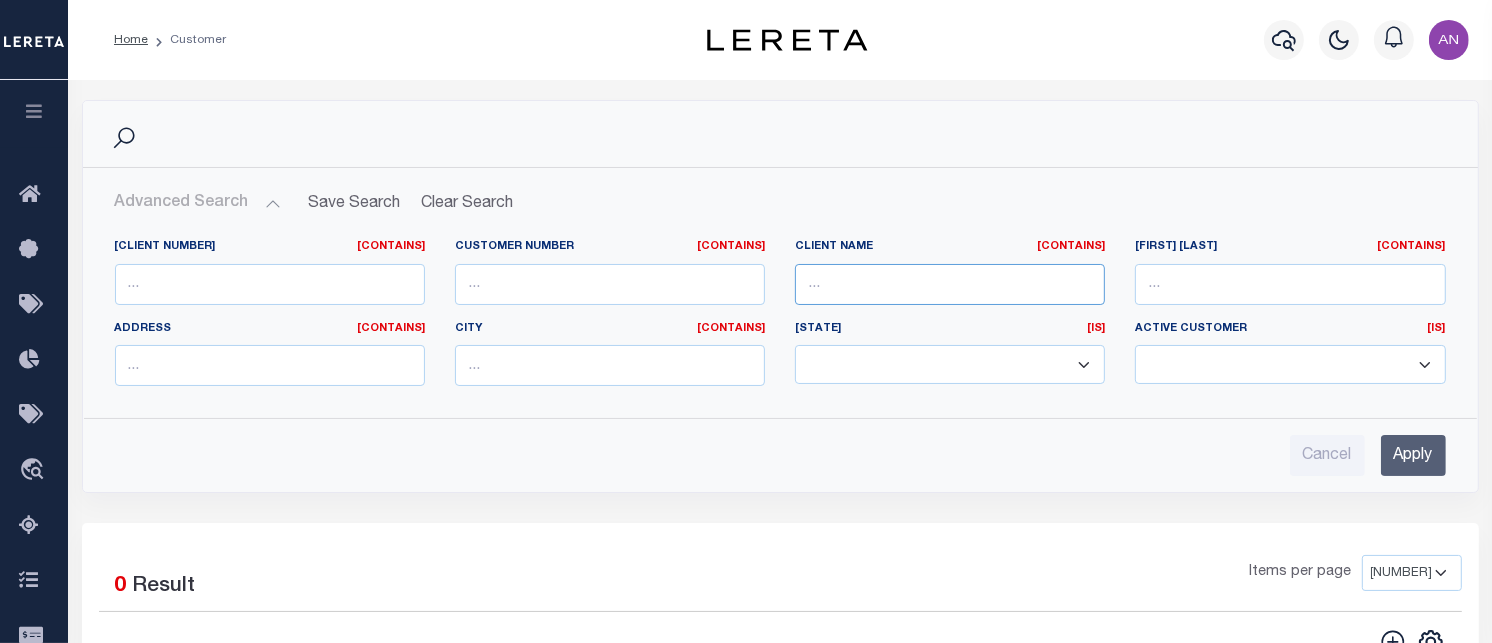click at bounding box center (950, 284) 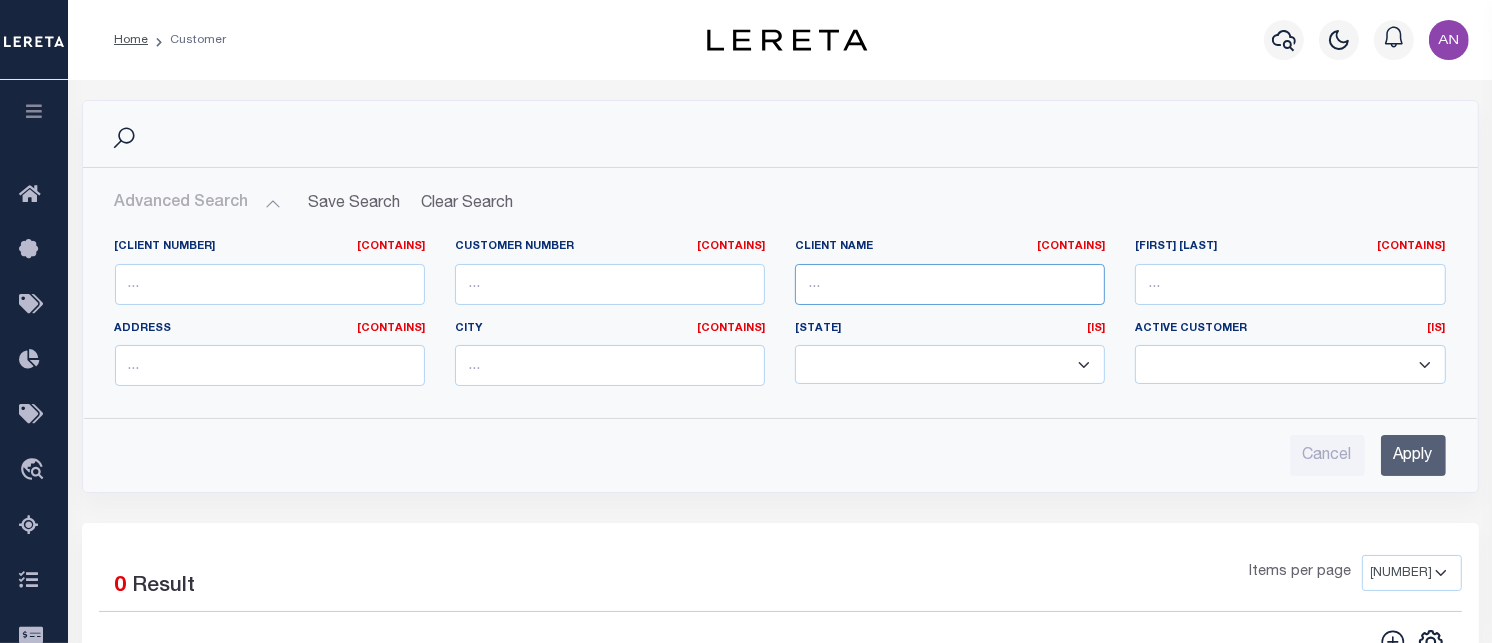 paste on "[CITY]" 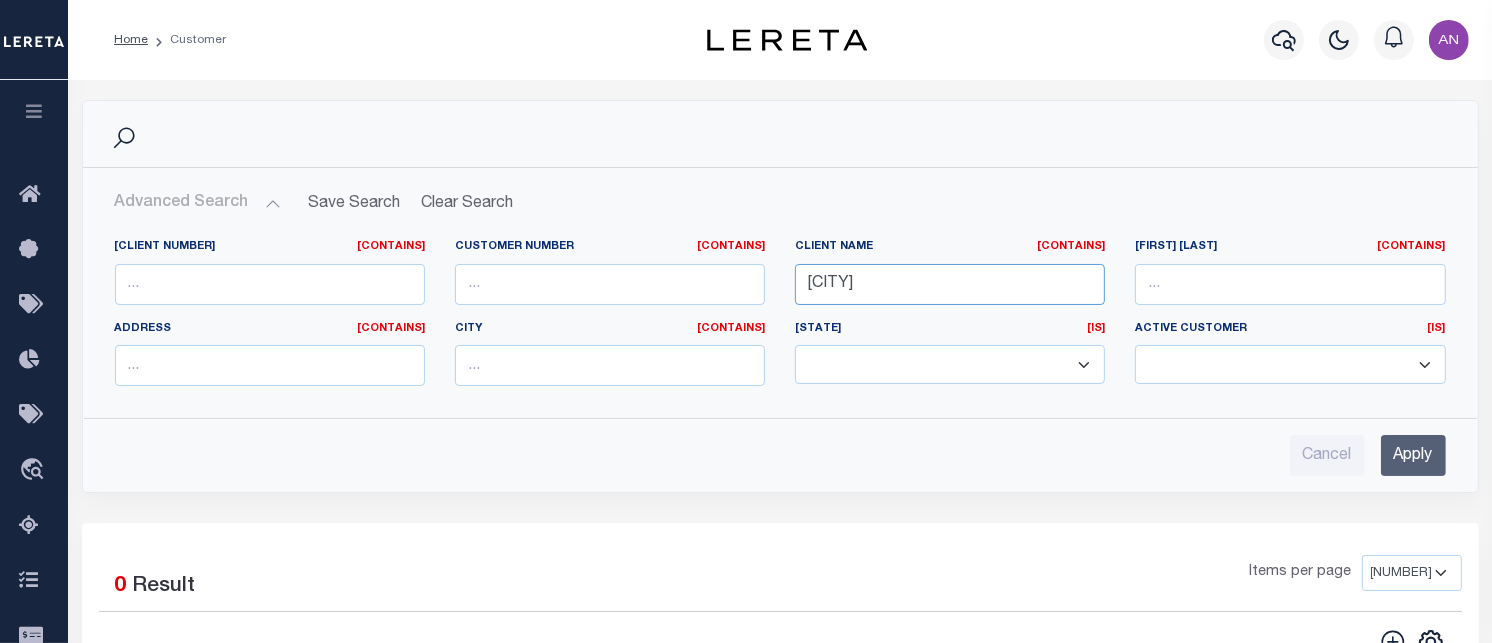 type on "[CITY]" 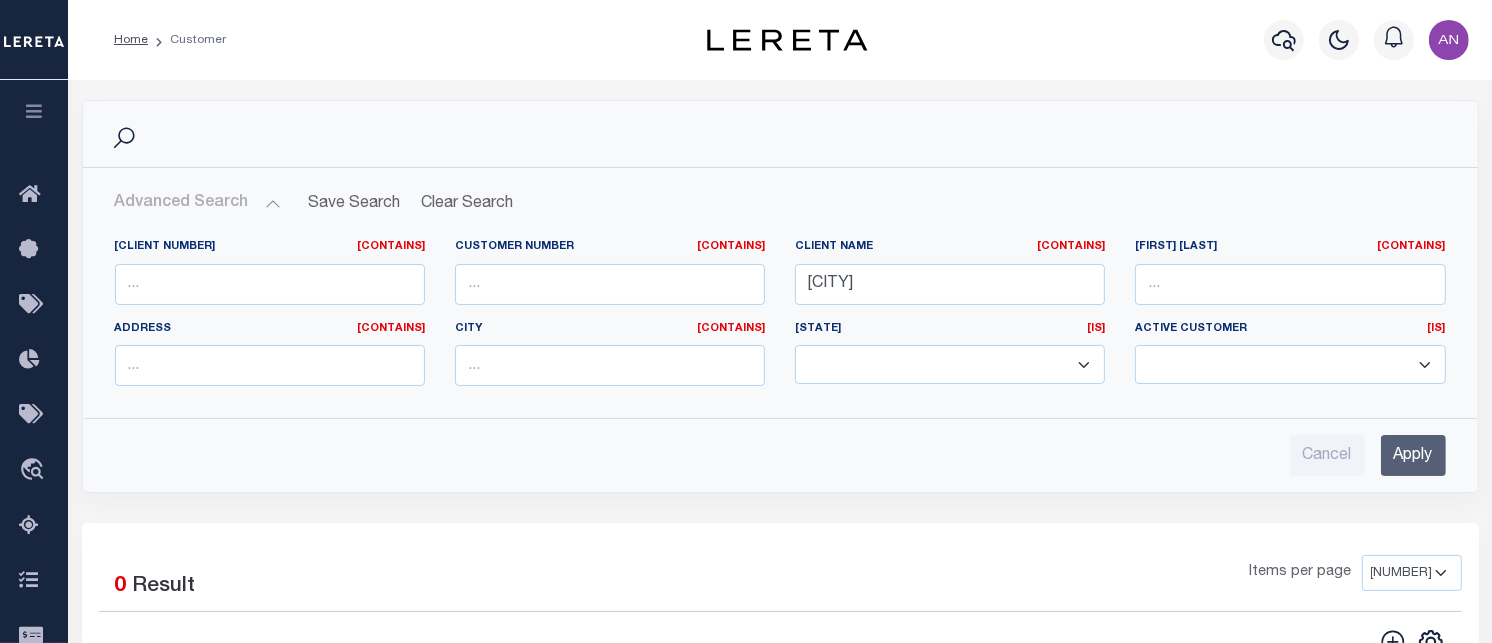 click on "Apply" at bounding box center (1413, 455) 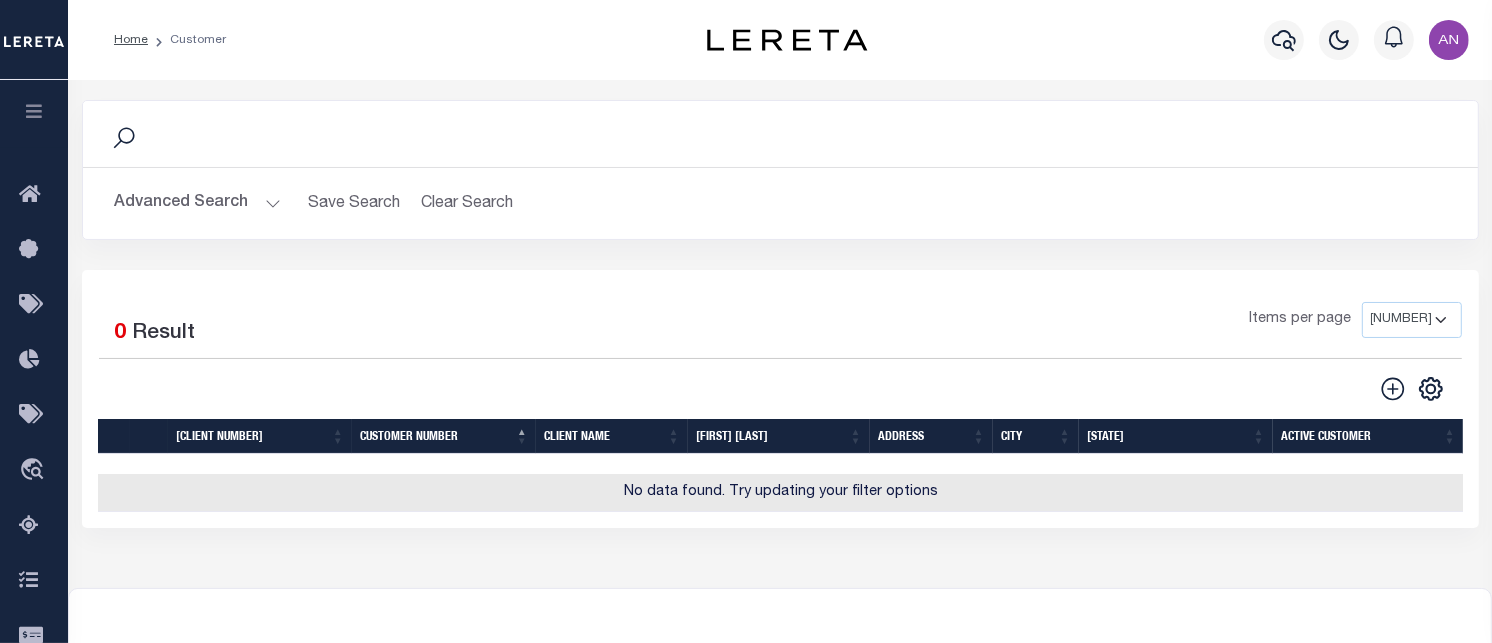 click on "Advanced Search" at bounding box center (198, 203) 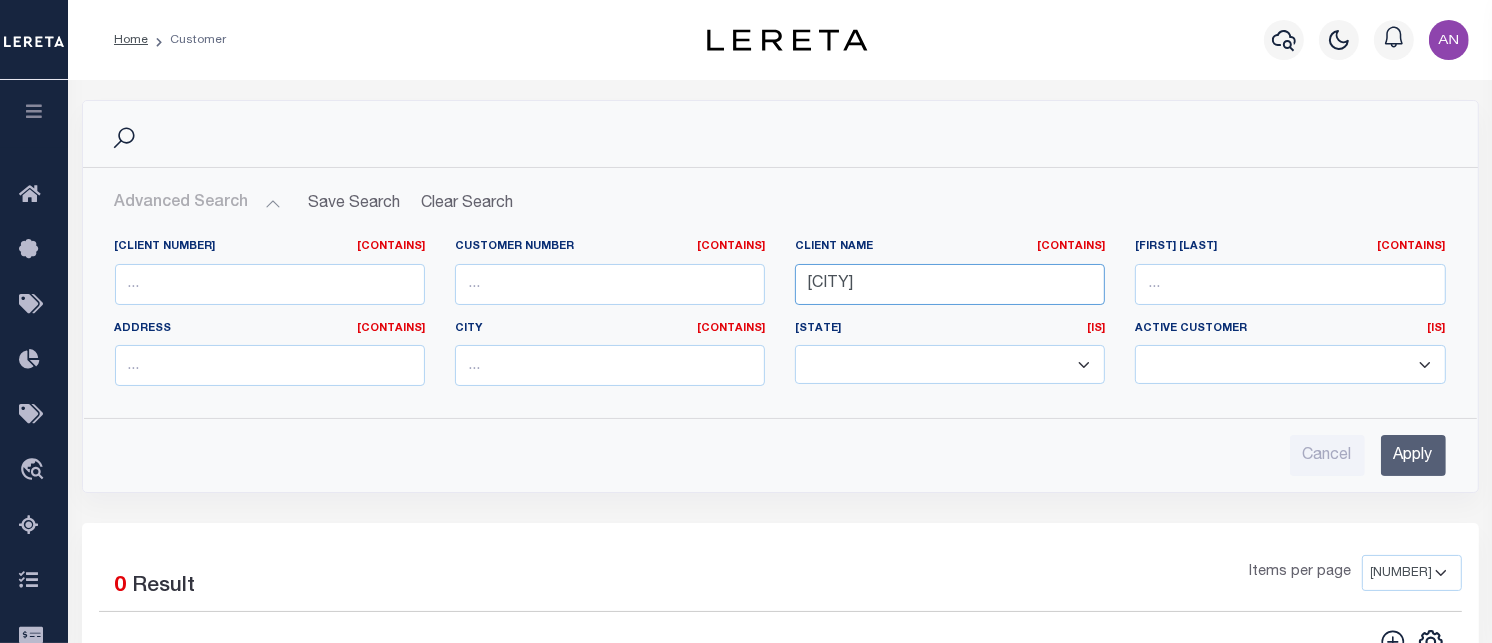 click on "[CITY]" at bounding box center (950, 284) 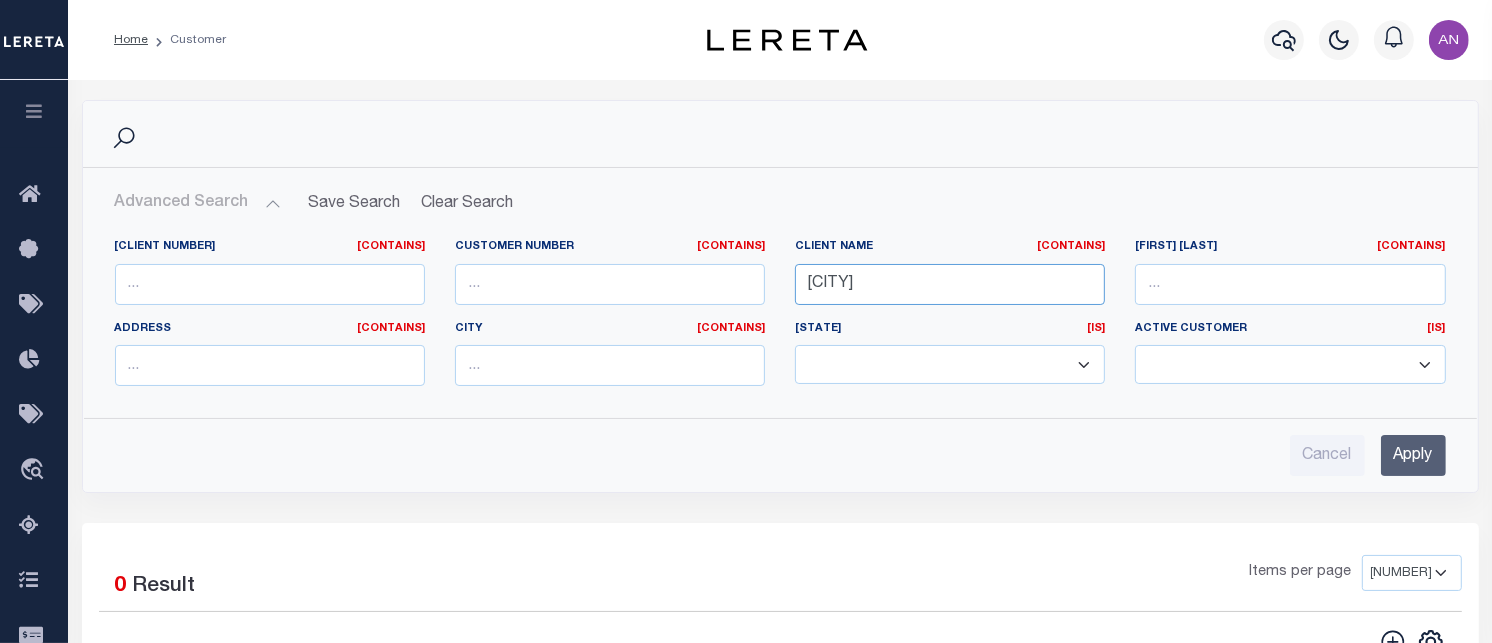 click on "[CITY]" at bounding box center (950, 284) 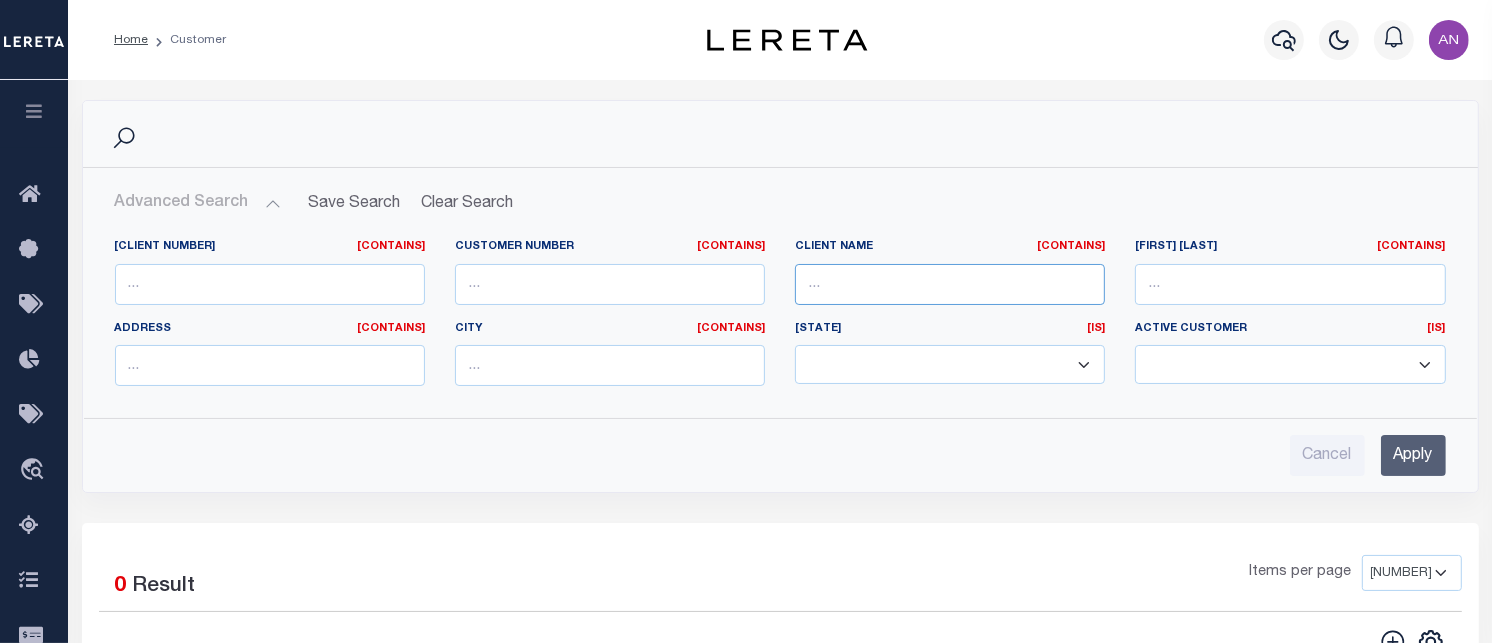 type 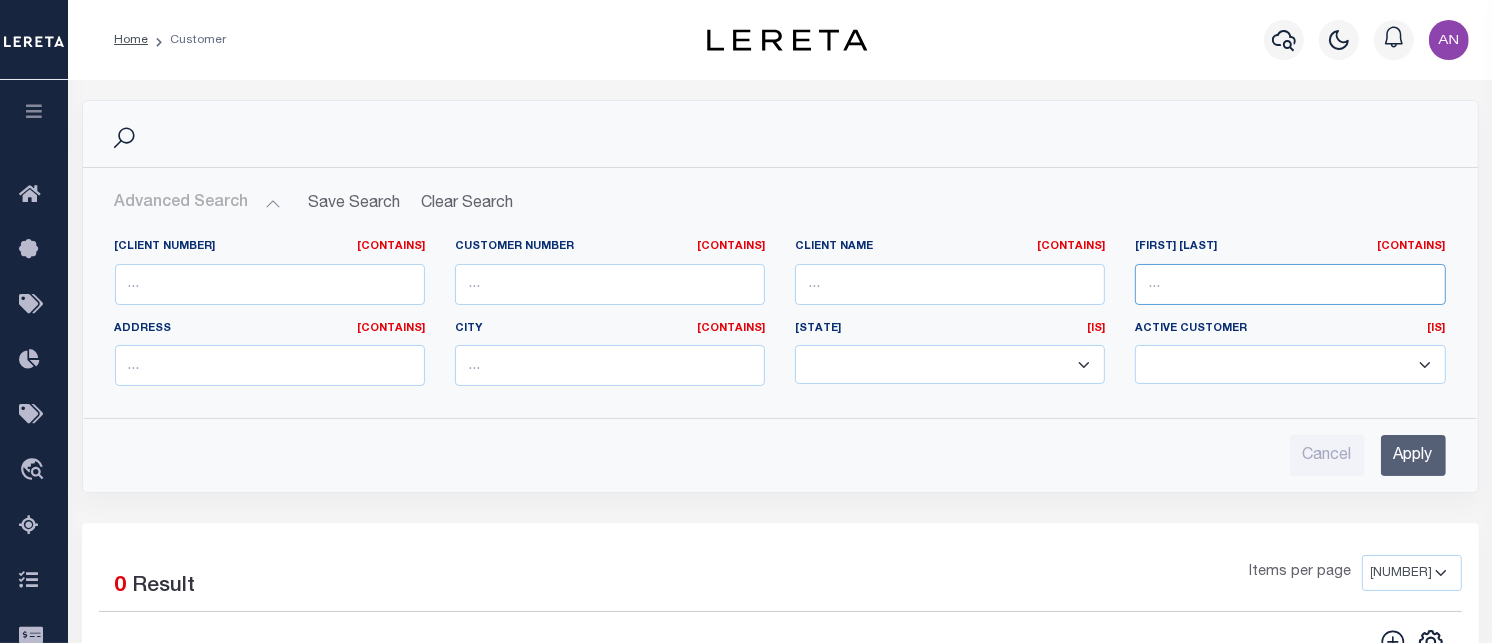 click at bounding box center (1290, 284) 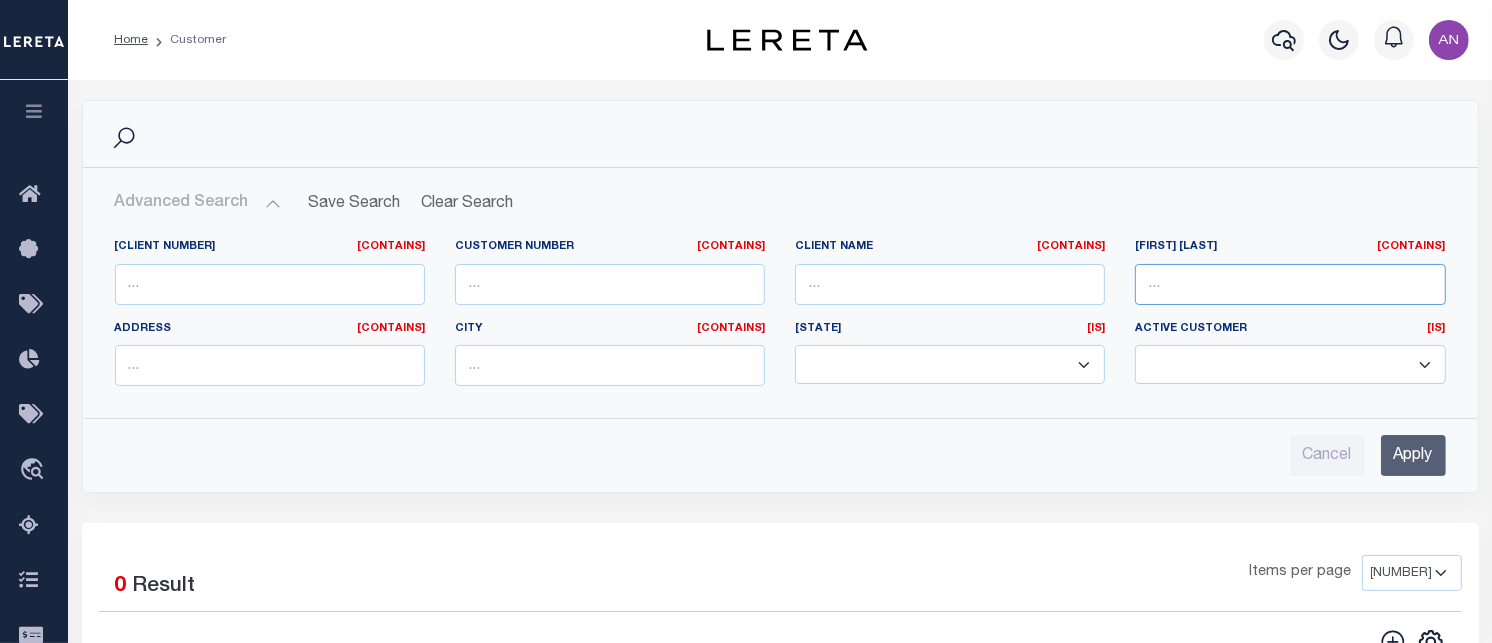 paste on "[CITY]" 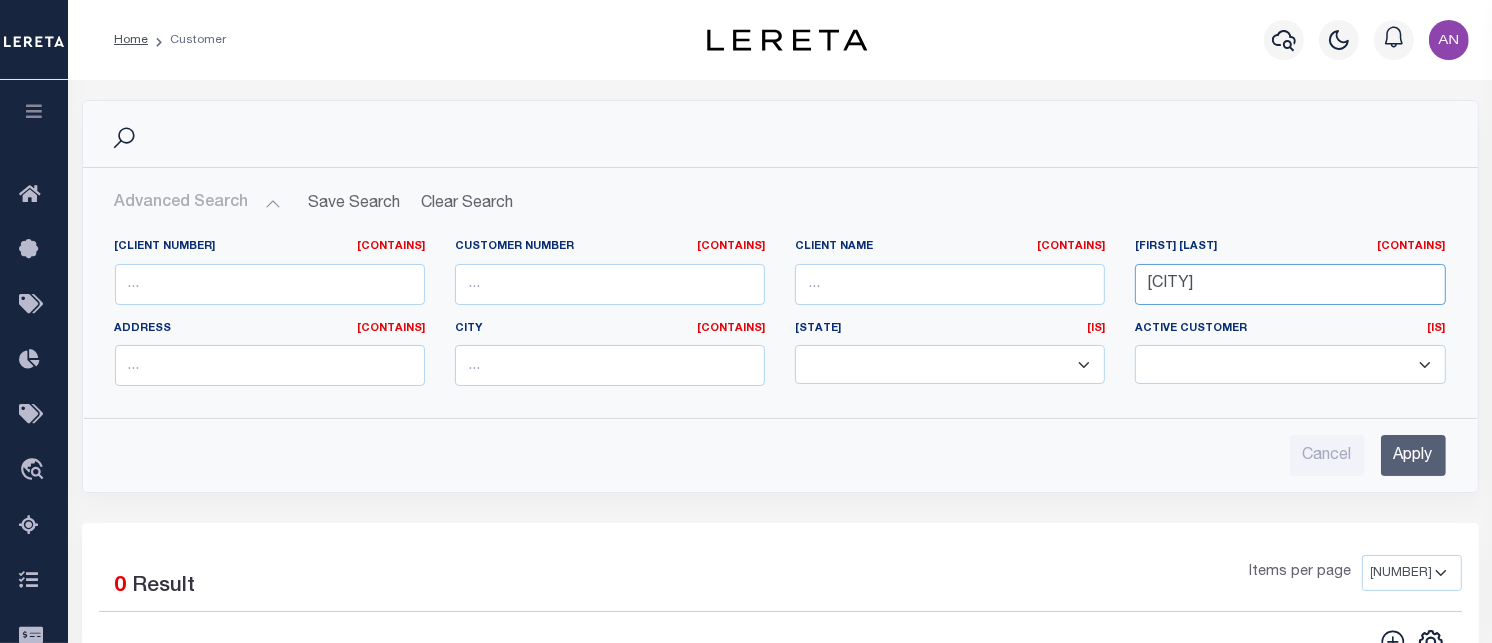 type on "[CITY]" 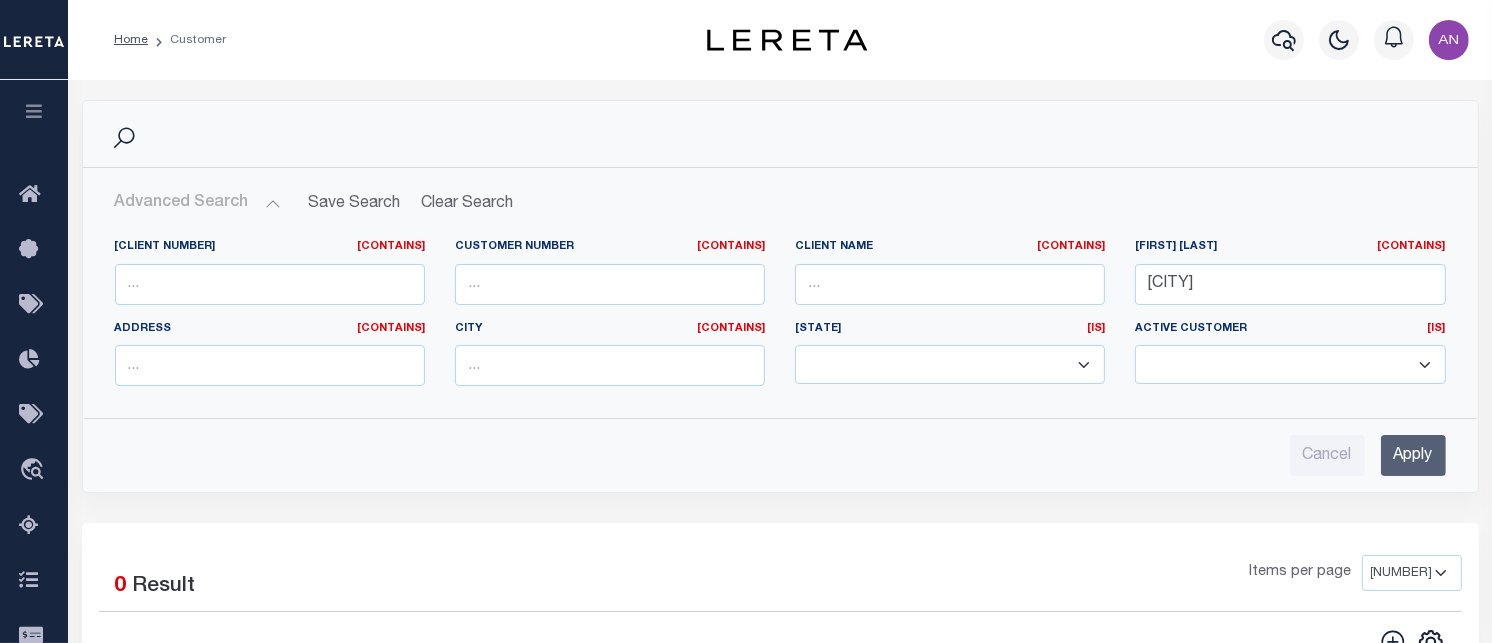 click on "Apply" at bounding box center [1413, 455] 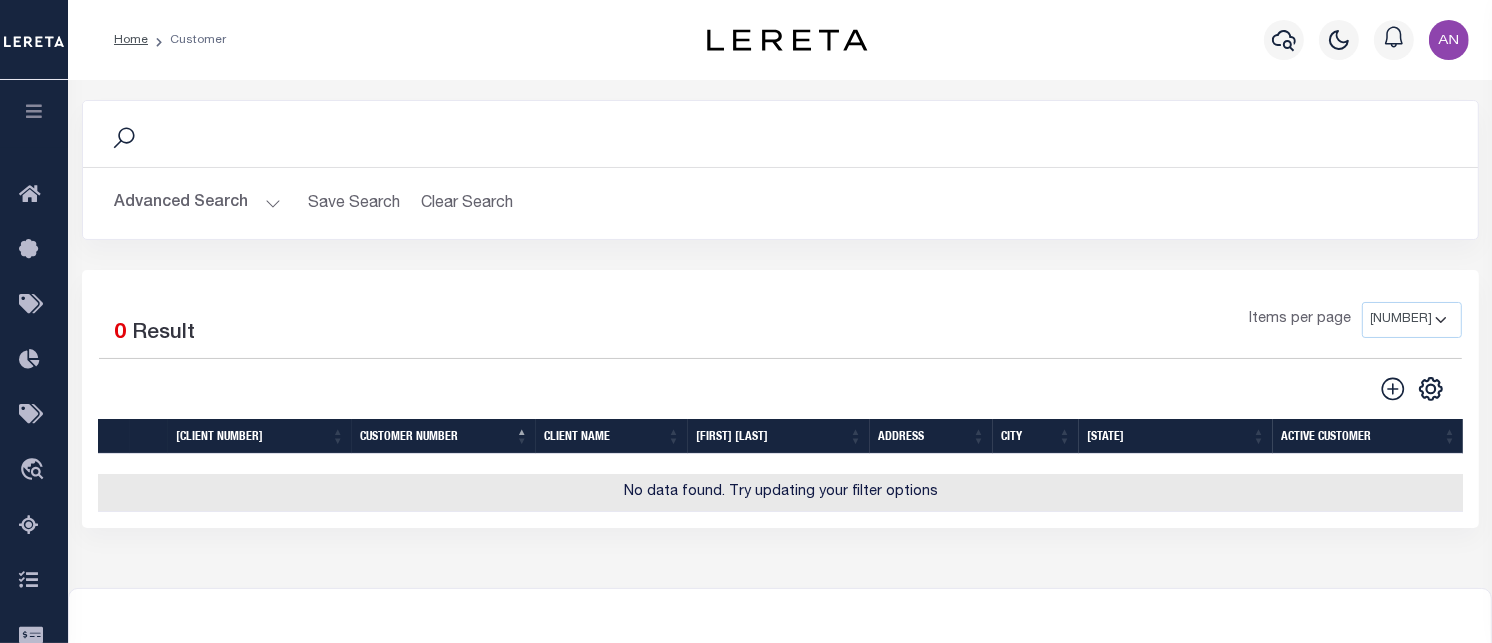 click on "Advanced Search" at bounding box center [198, 203] 